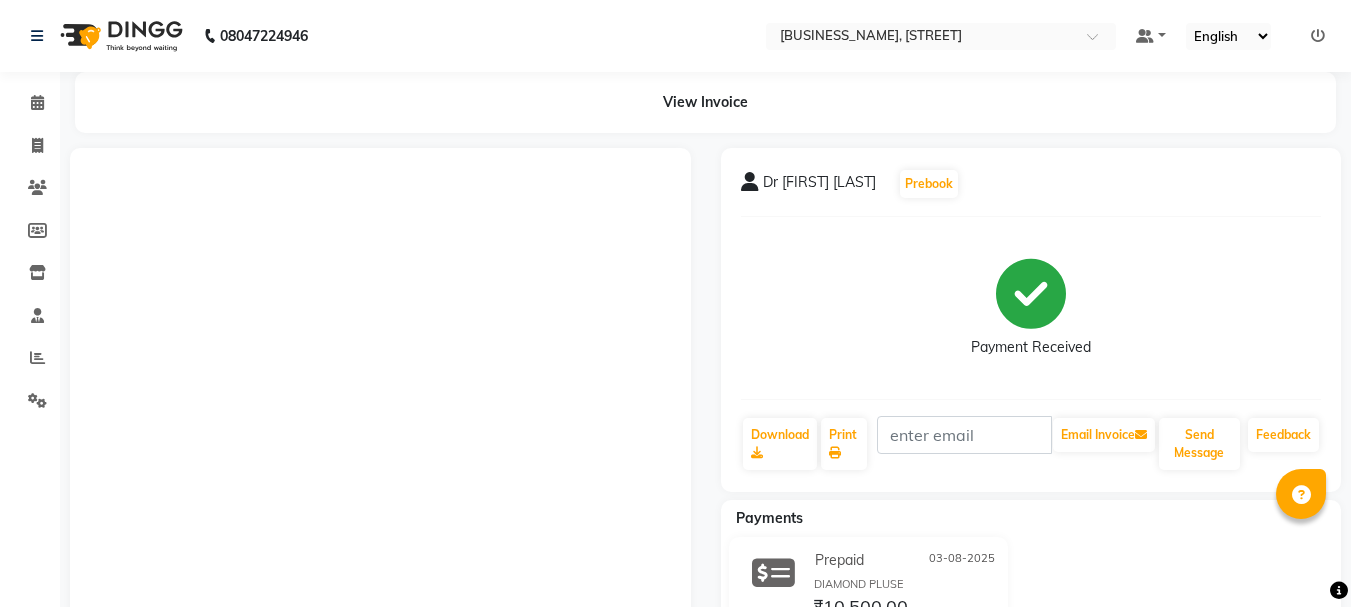 scroll, scrollTop: 0, scrollLeft: 0, axis: both 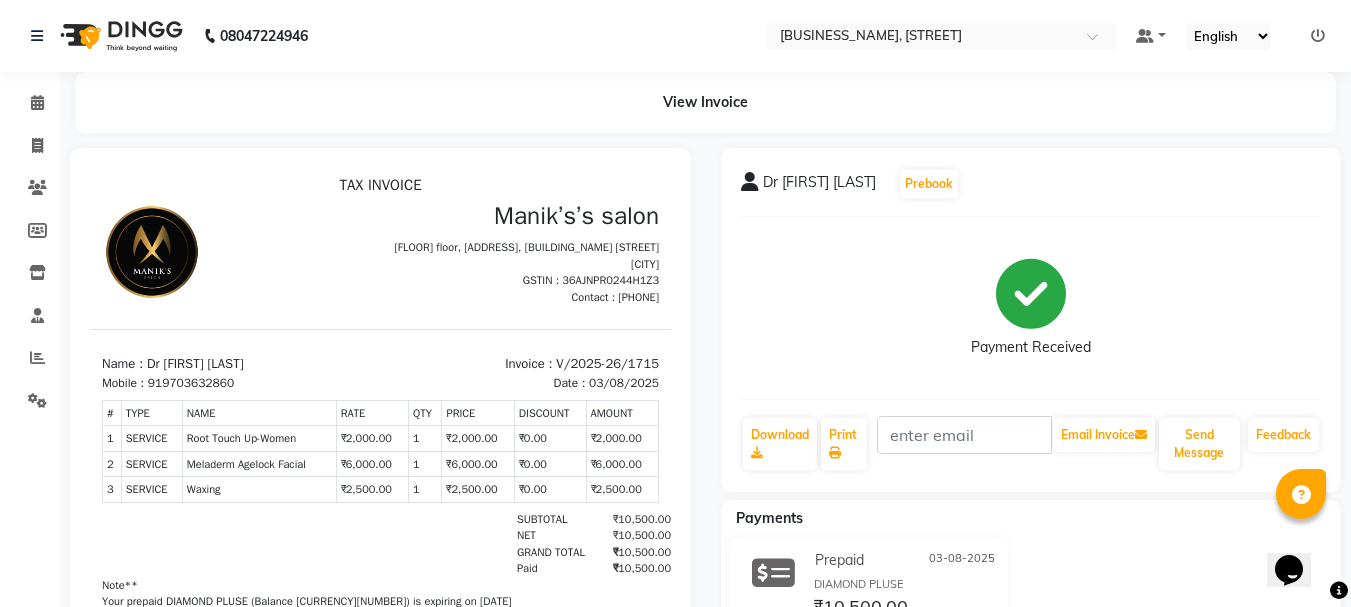 drag, startPoint x: 0, startPoint y: 0, endPoint x: 179, endPoint y: 96, distance: 203.1182 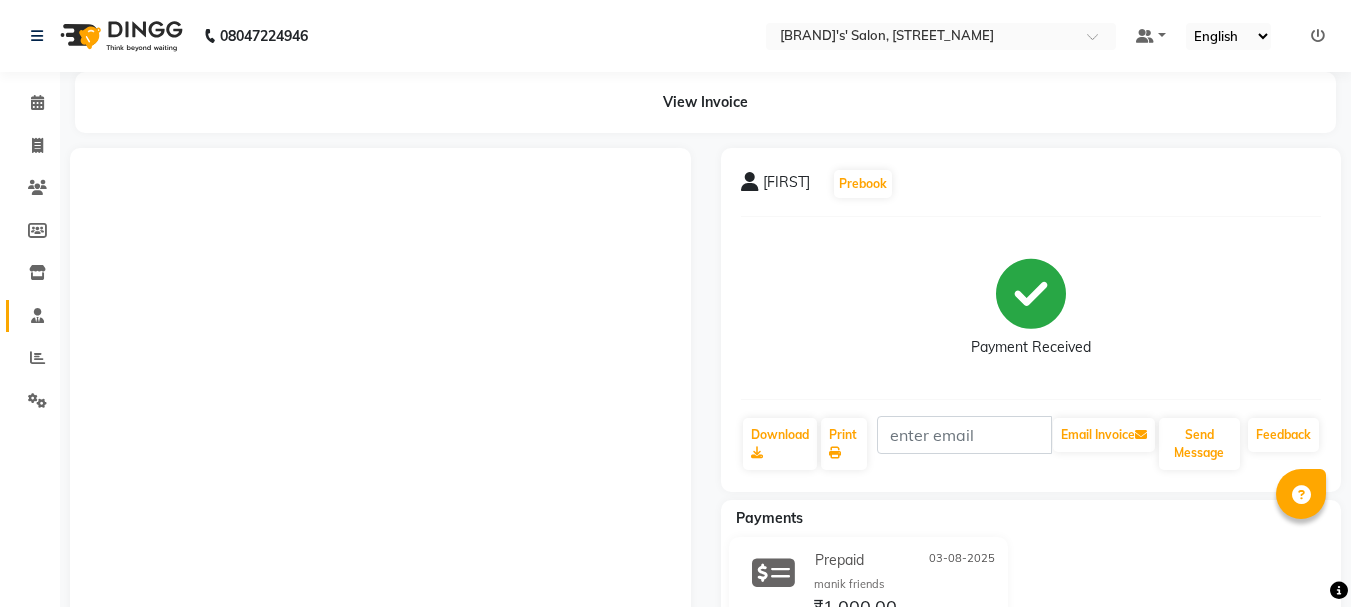 scroll, scrollTop: 0, scrollLeft: 0, axis: both 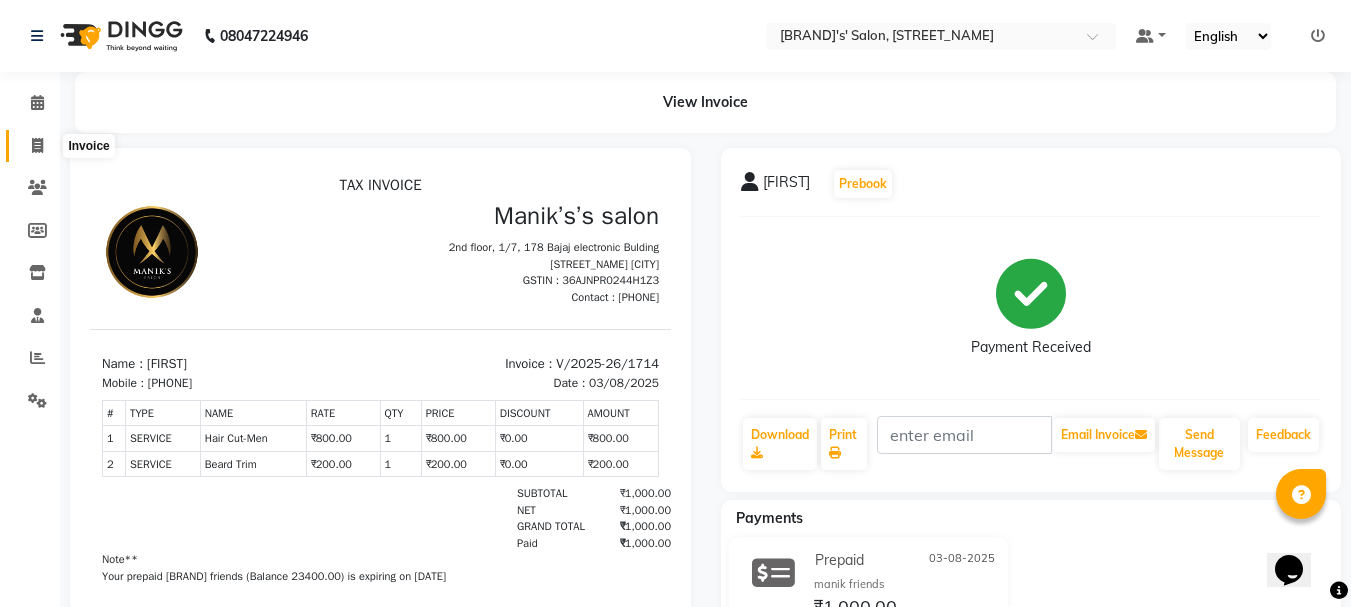 click 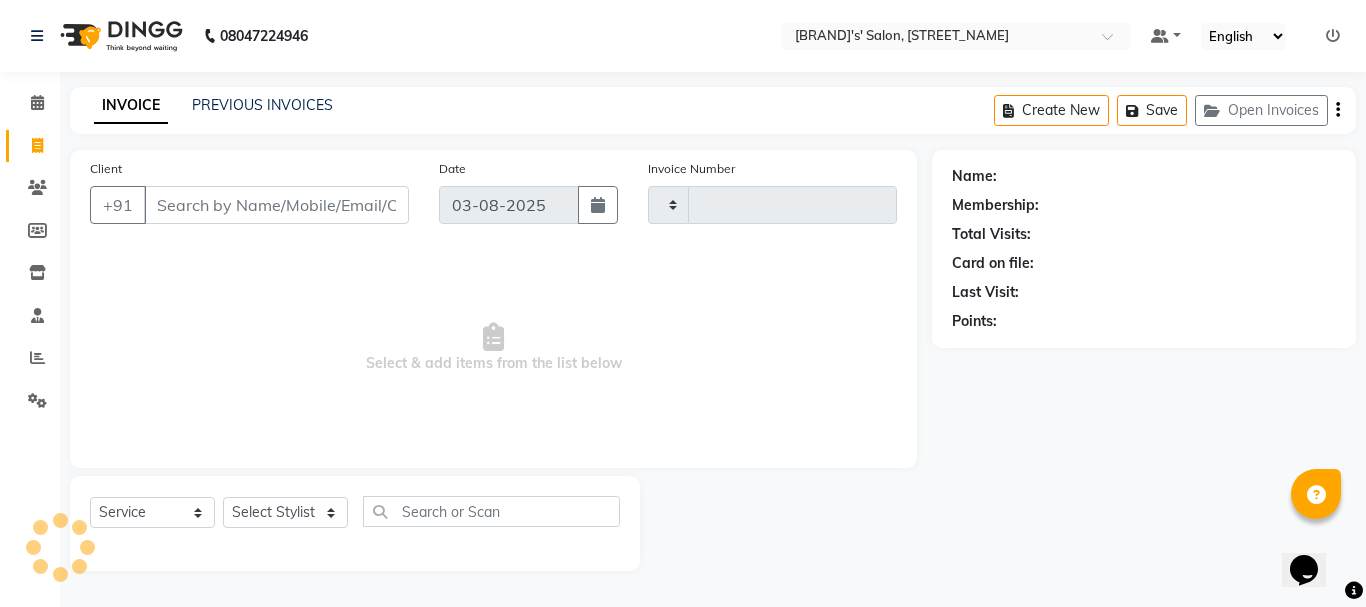 type on "1716" 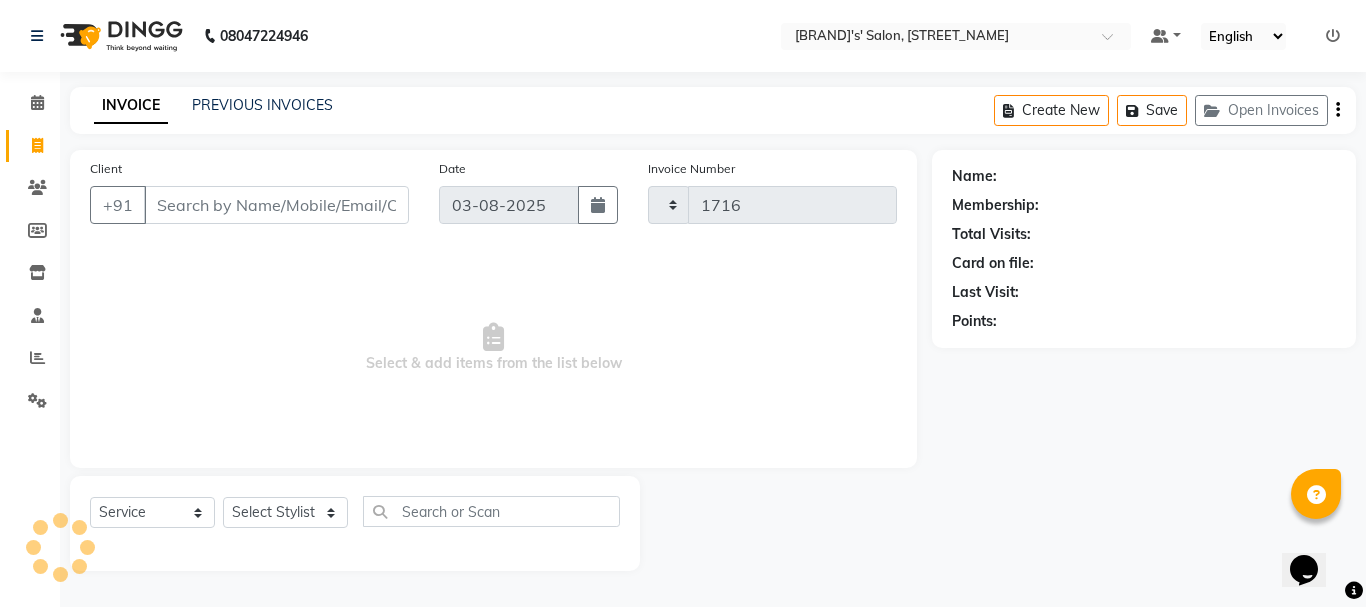 select on "3810" 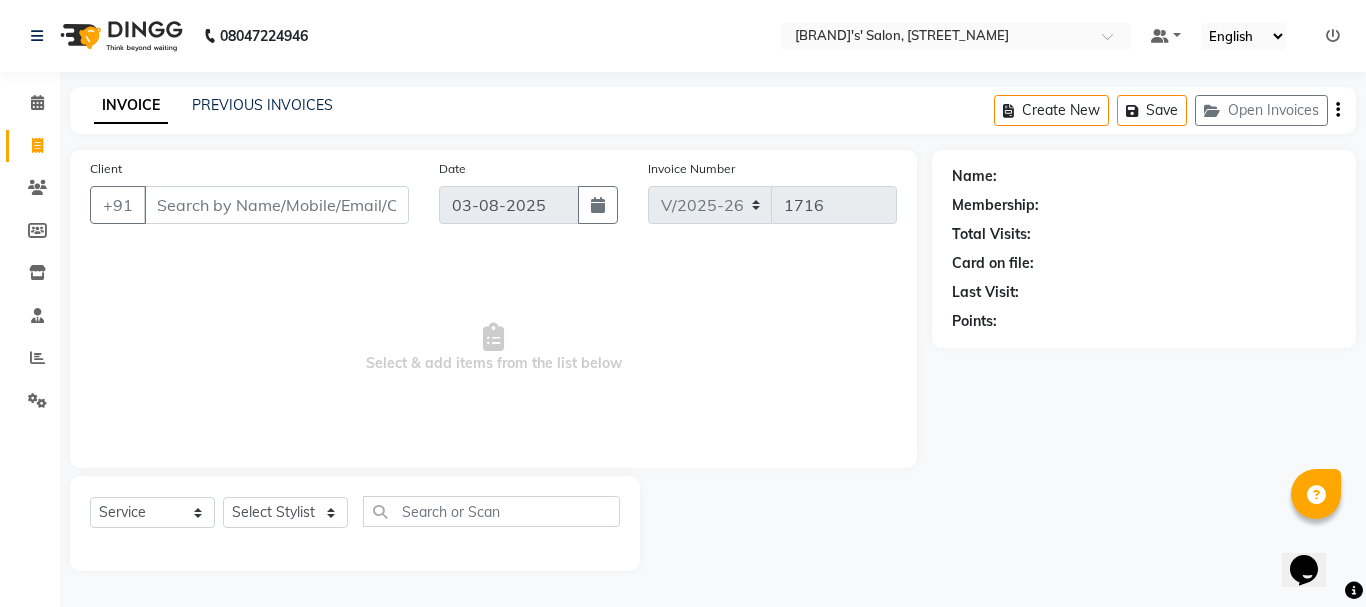 click on "Client" at bounding box center [276, 205] 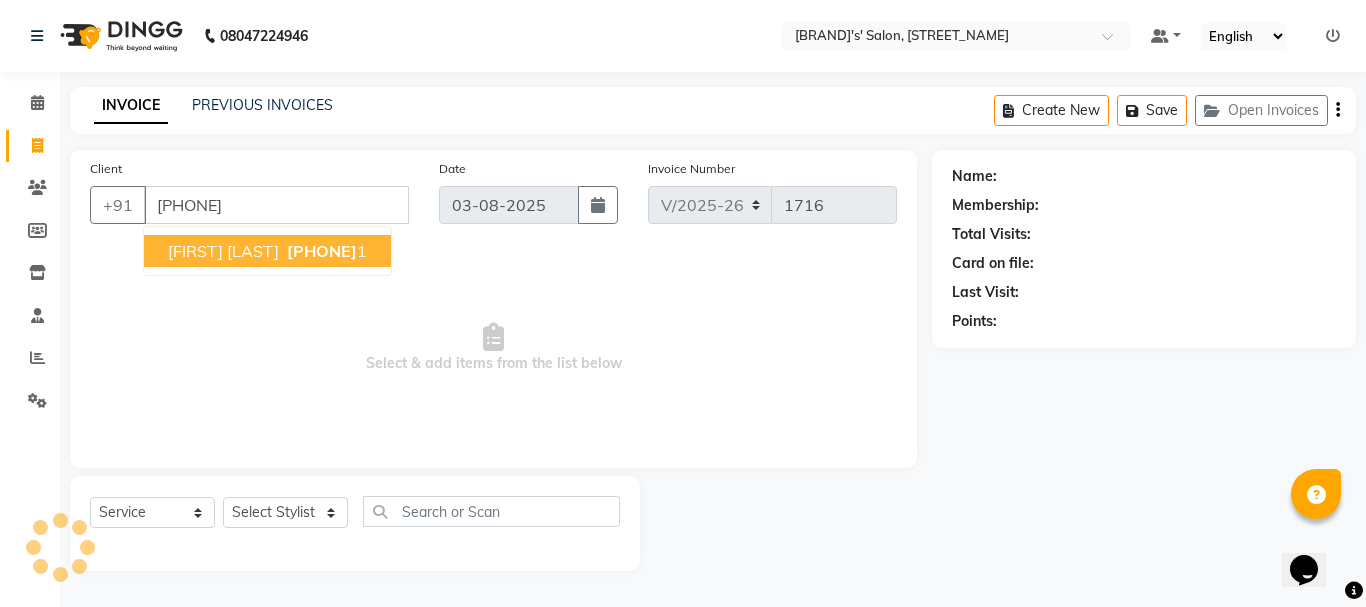 type on "[PHONE]" 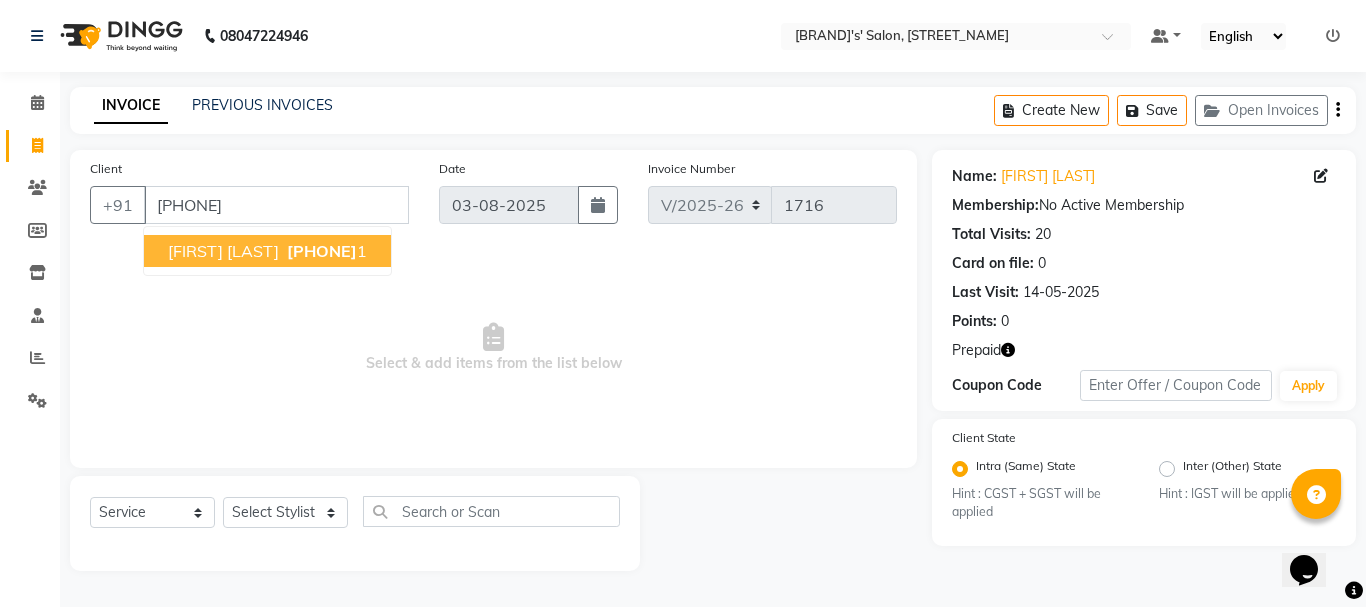 click on "[FIRST] [LAST]" at bounding box center (223, 251) 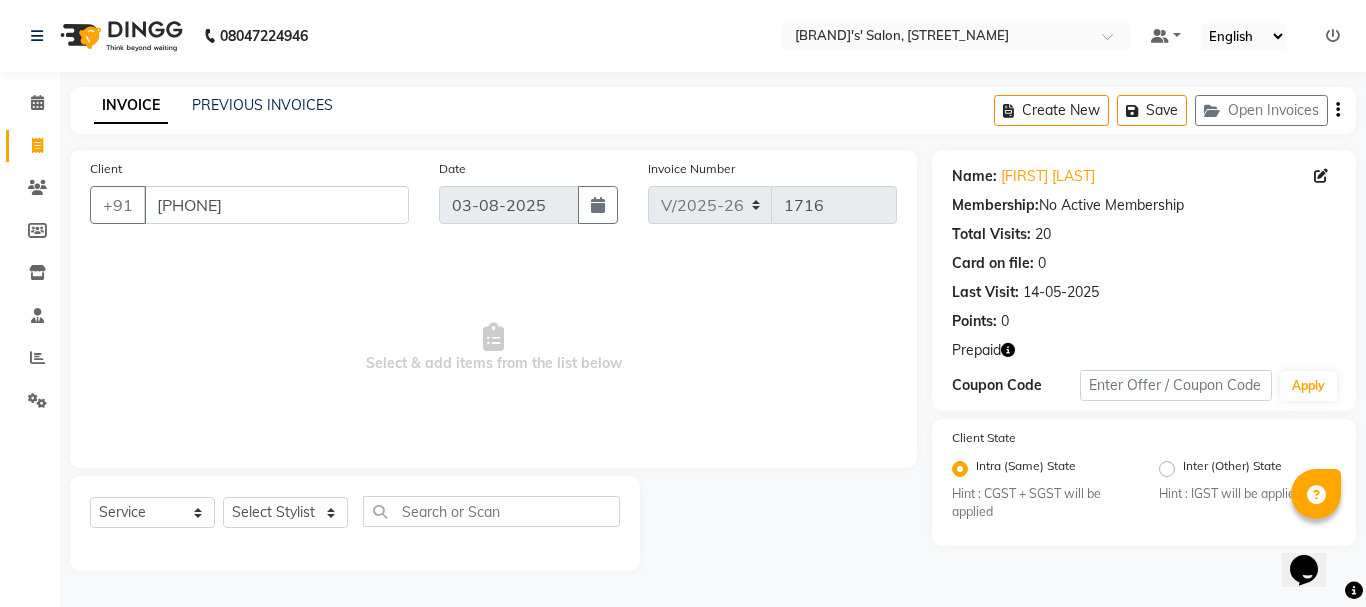 click 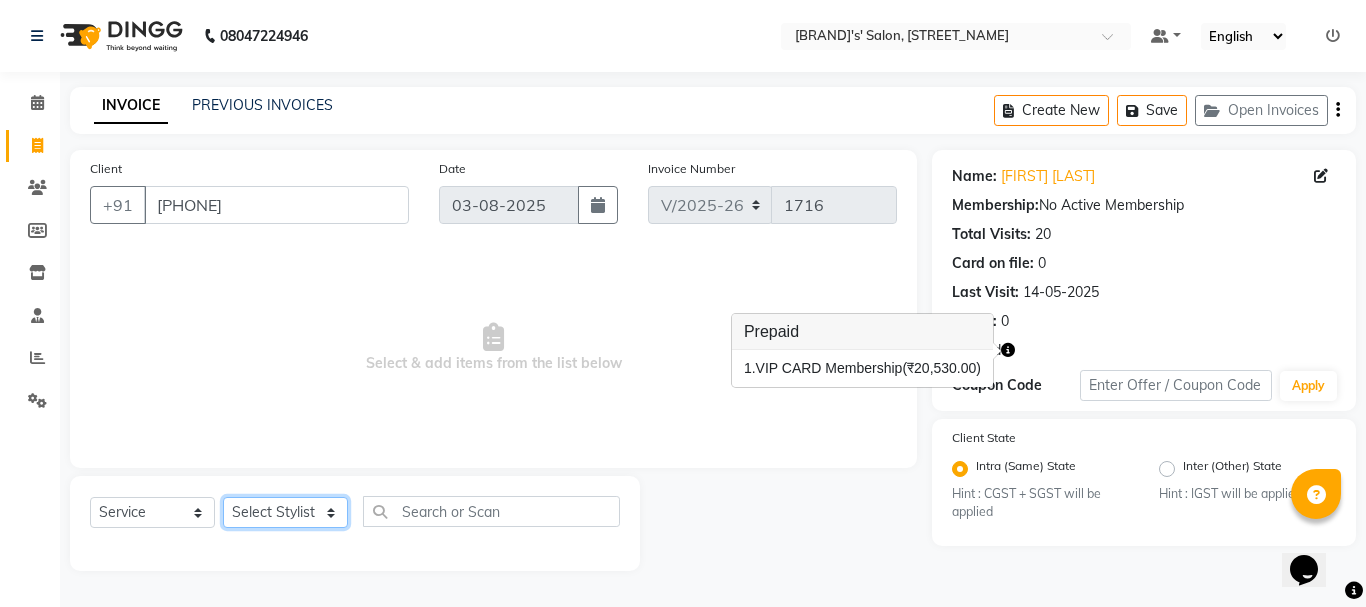 click on "Select Stylist Anil arshiya C Ameer Manager manik Salma Sameer Shaban Suma Suraj Taniya" 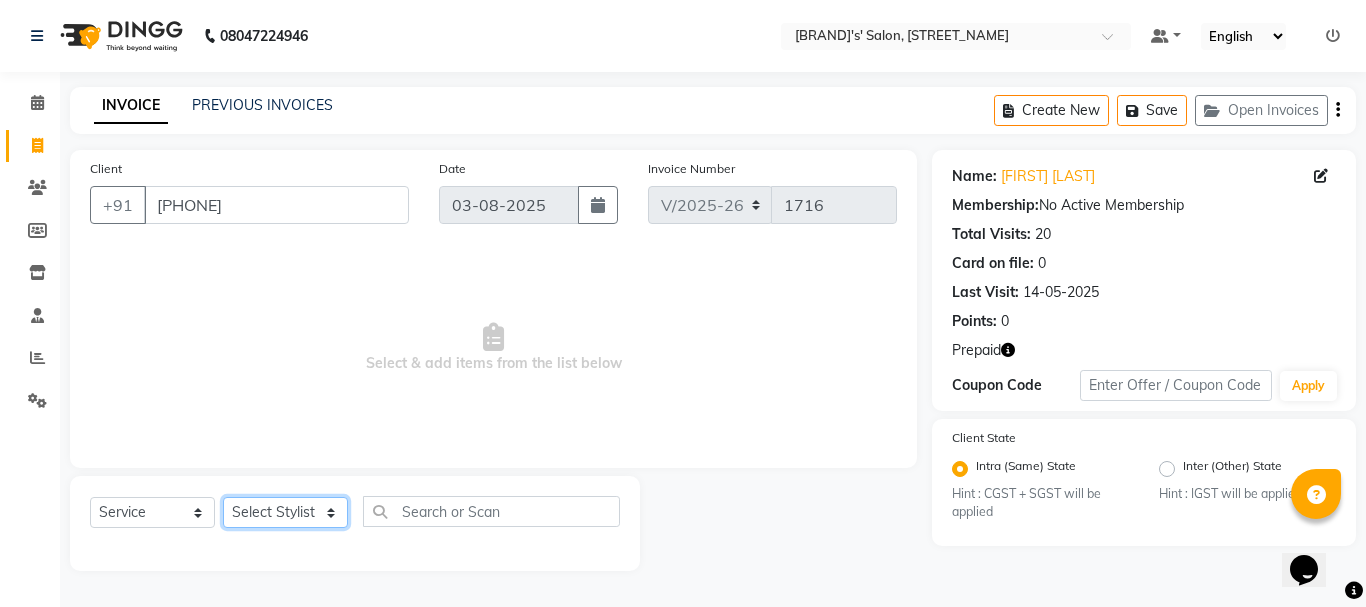 select on "85003" 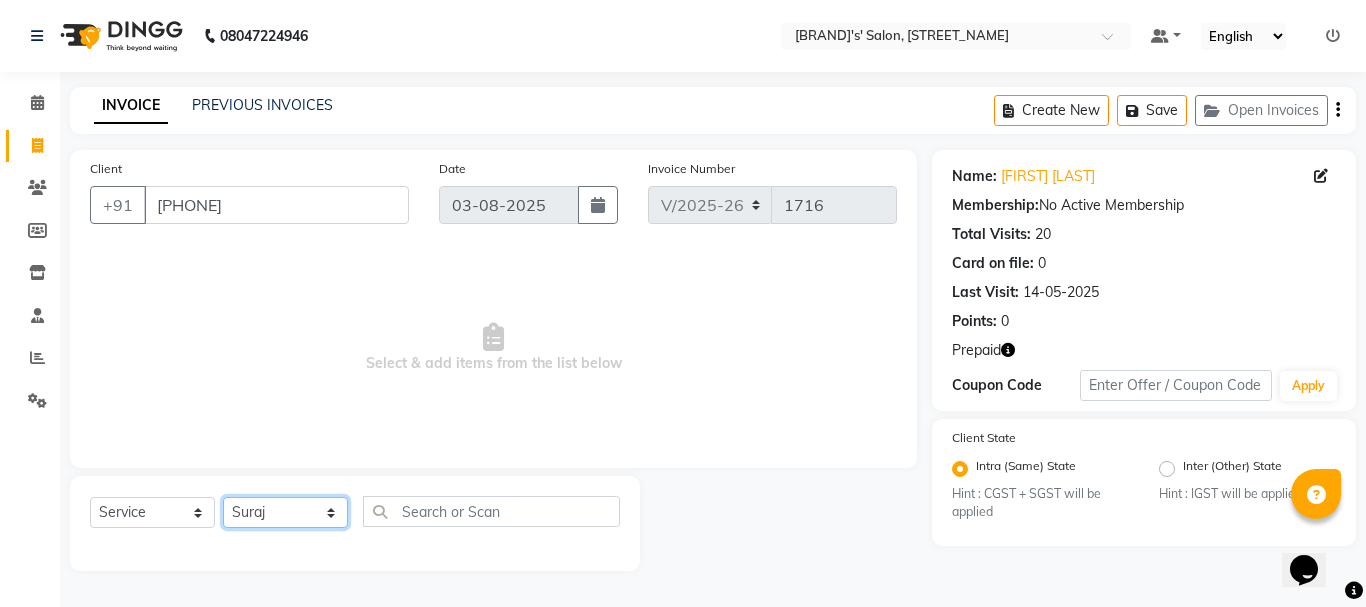 click on "Select Stylist Anil arshiya C Ameer Manager manik Salma Sameer Shaban Suma Suraj Taniya" 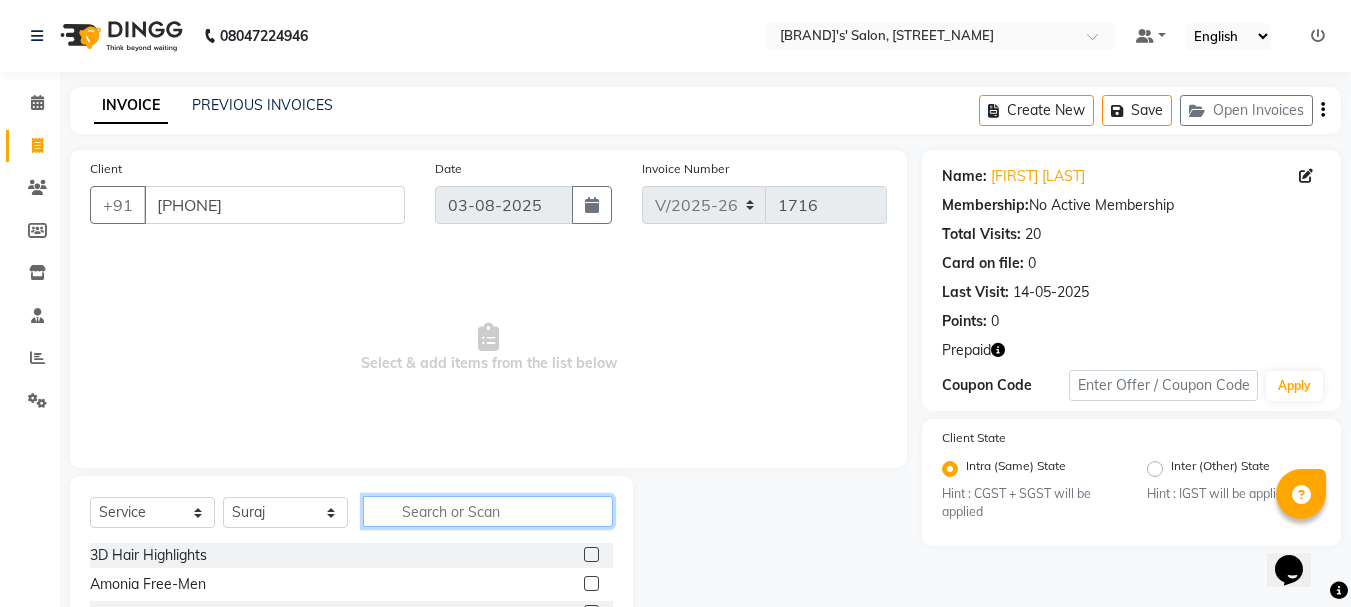 click 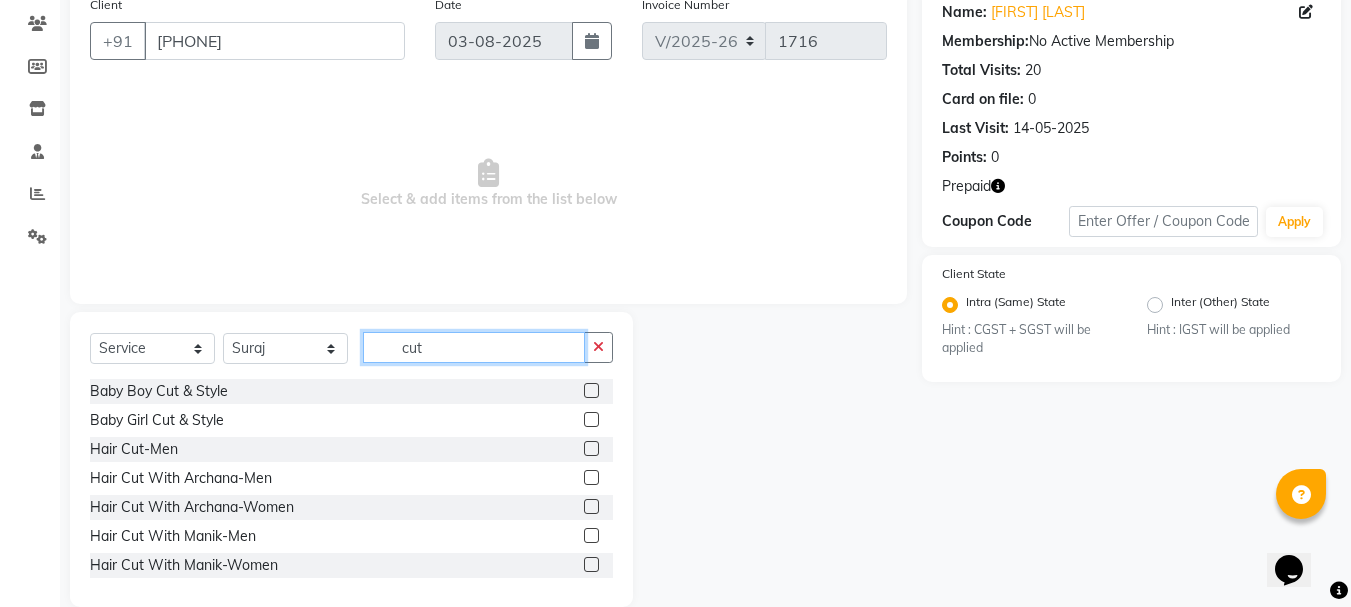 scroll, scrollTop: 194, scrollLeft: 0, axis: vertical 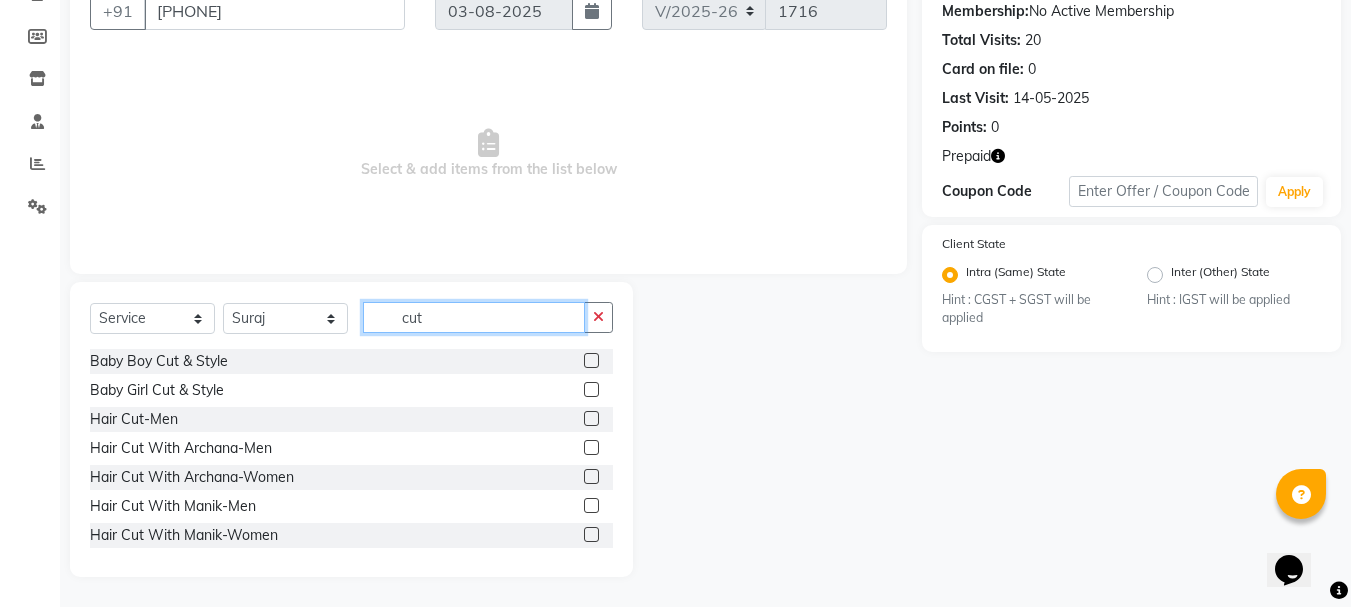 type on "cut" 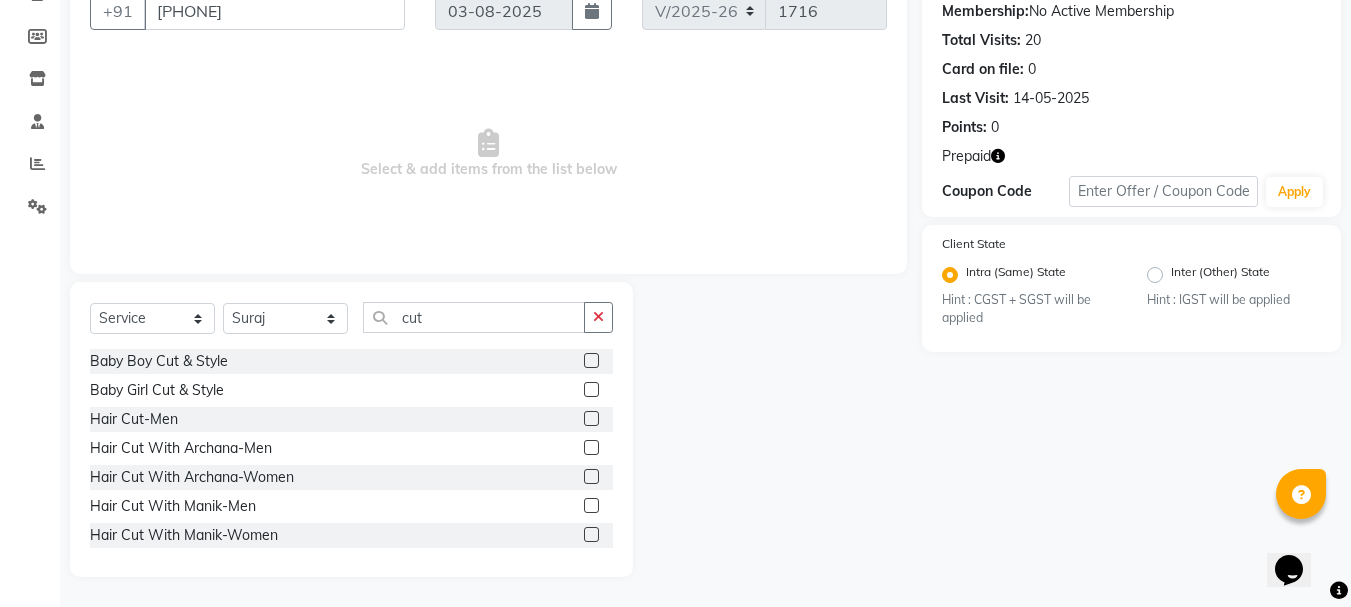 click 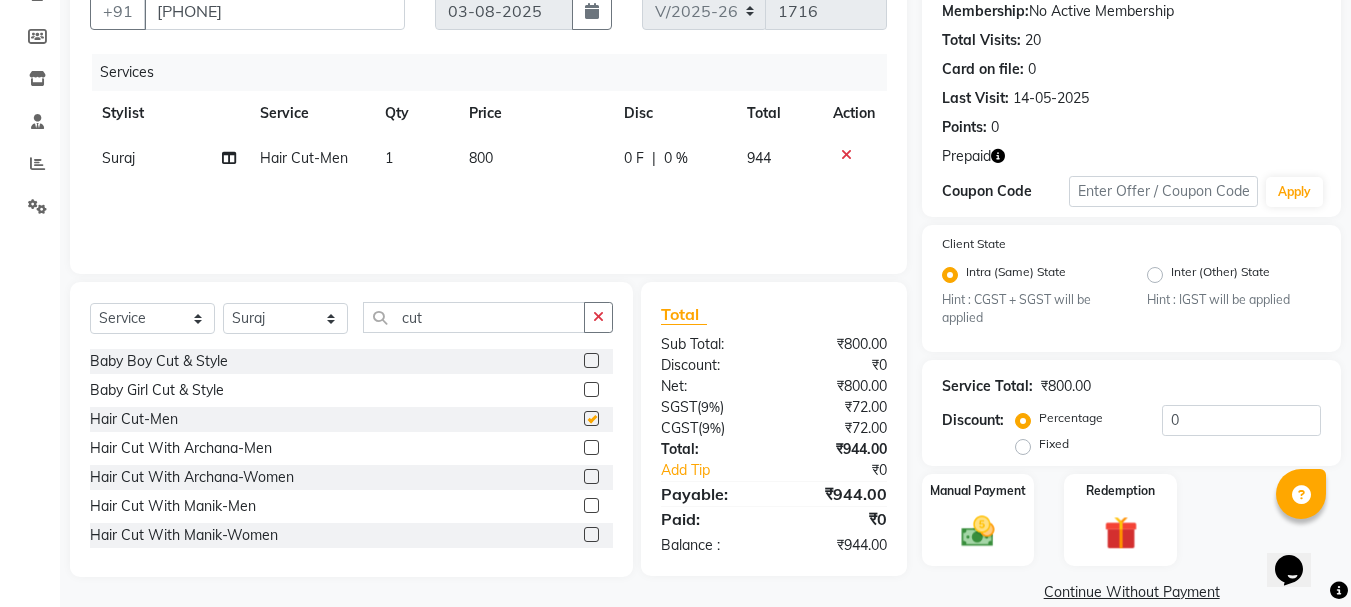 checkbox on "false" 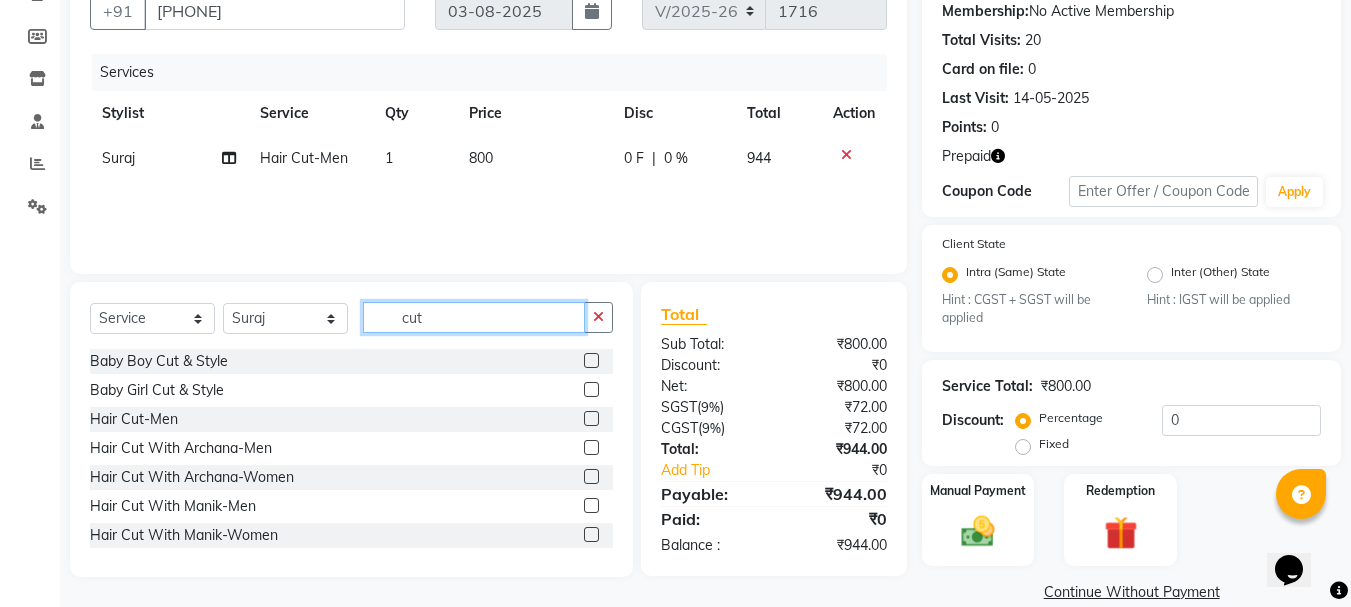 click on "cut" 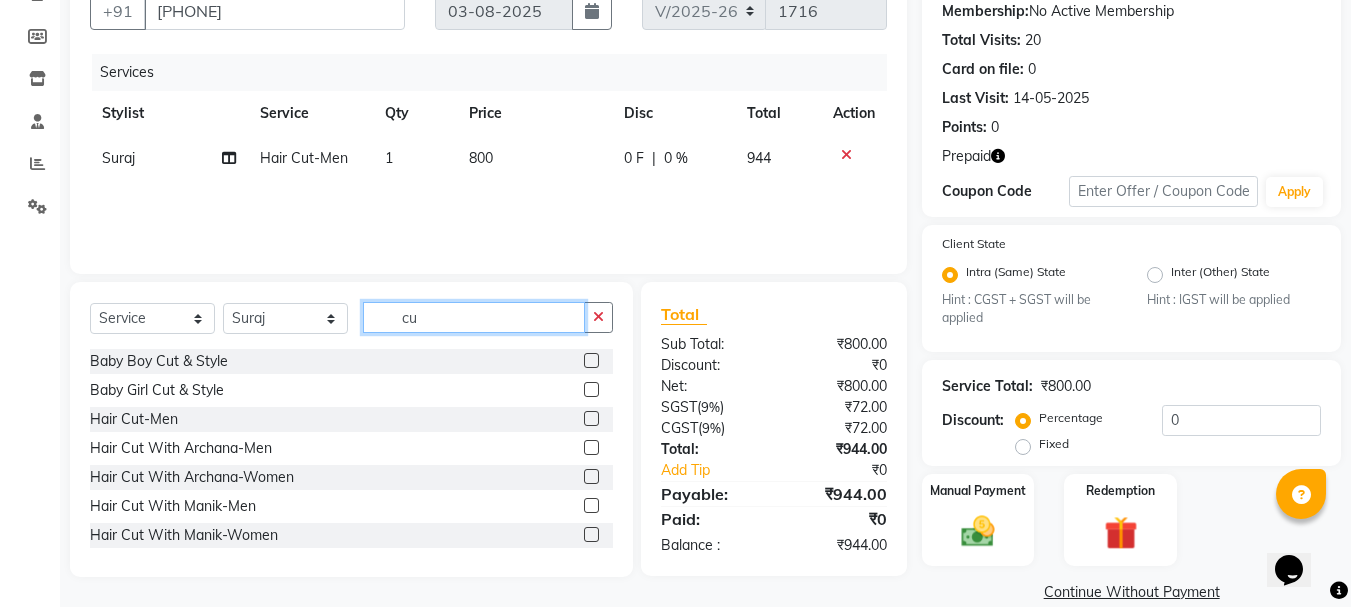type on "c" 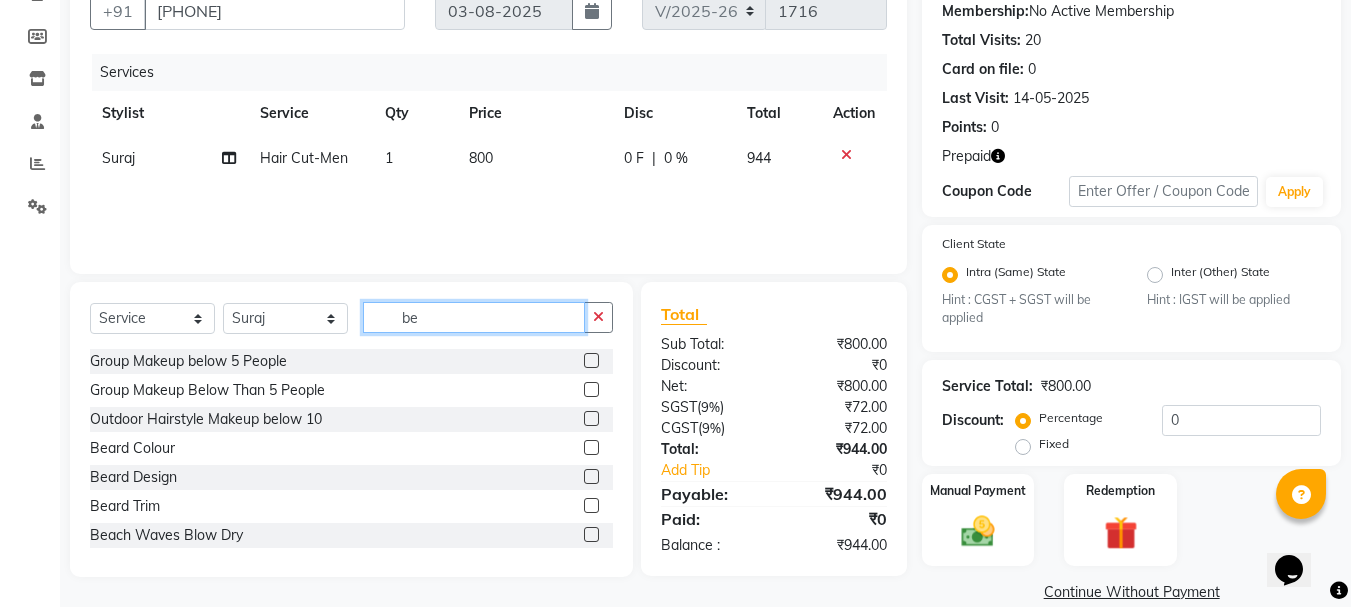 type on "be" 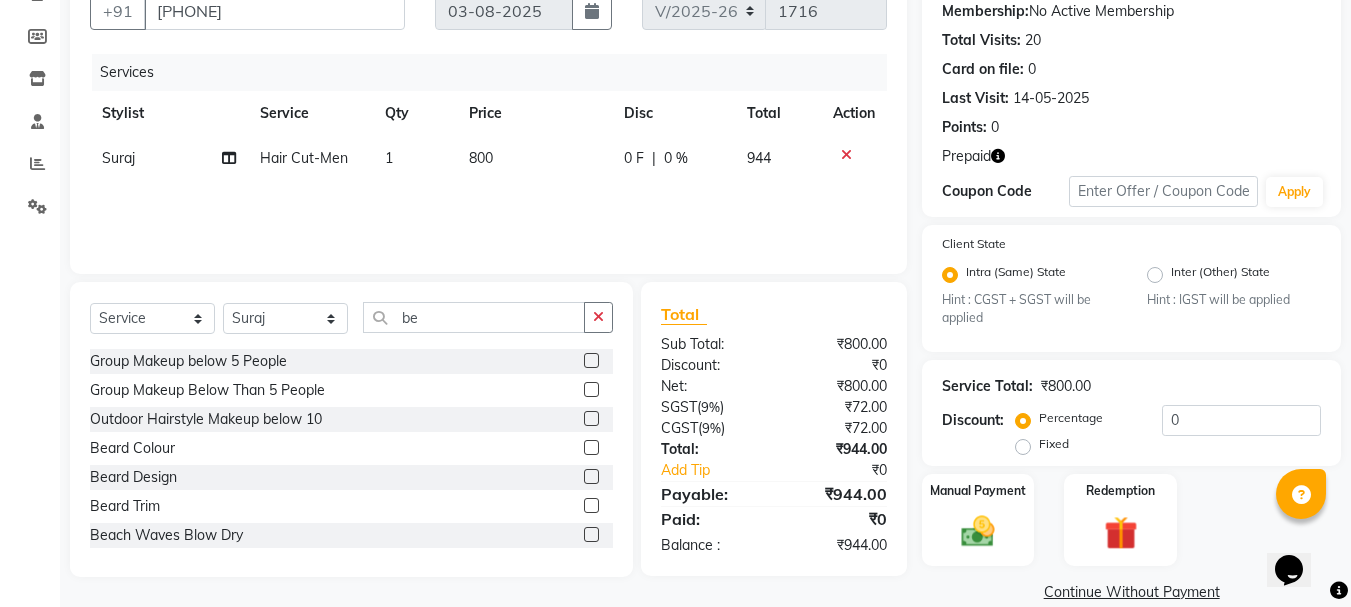 click 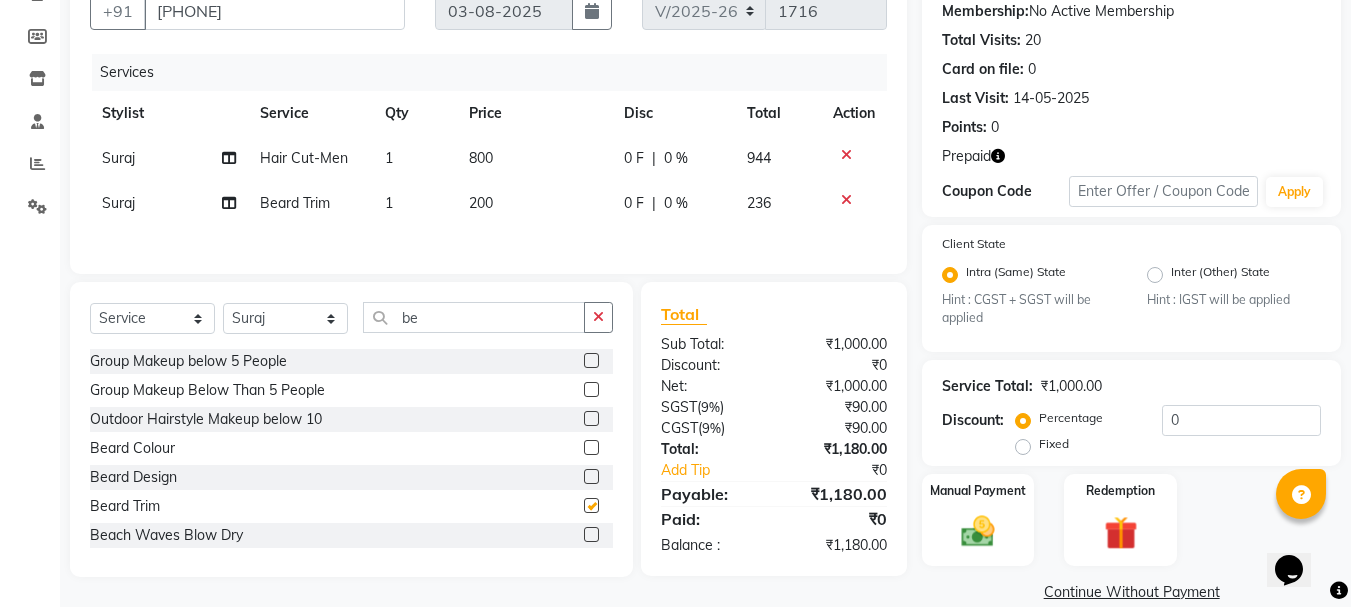 checkbox on "false" 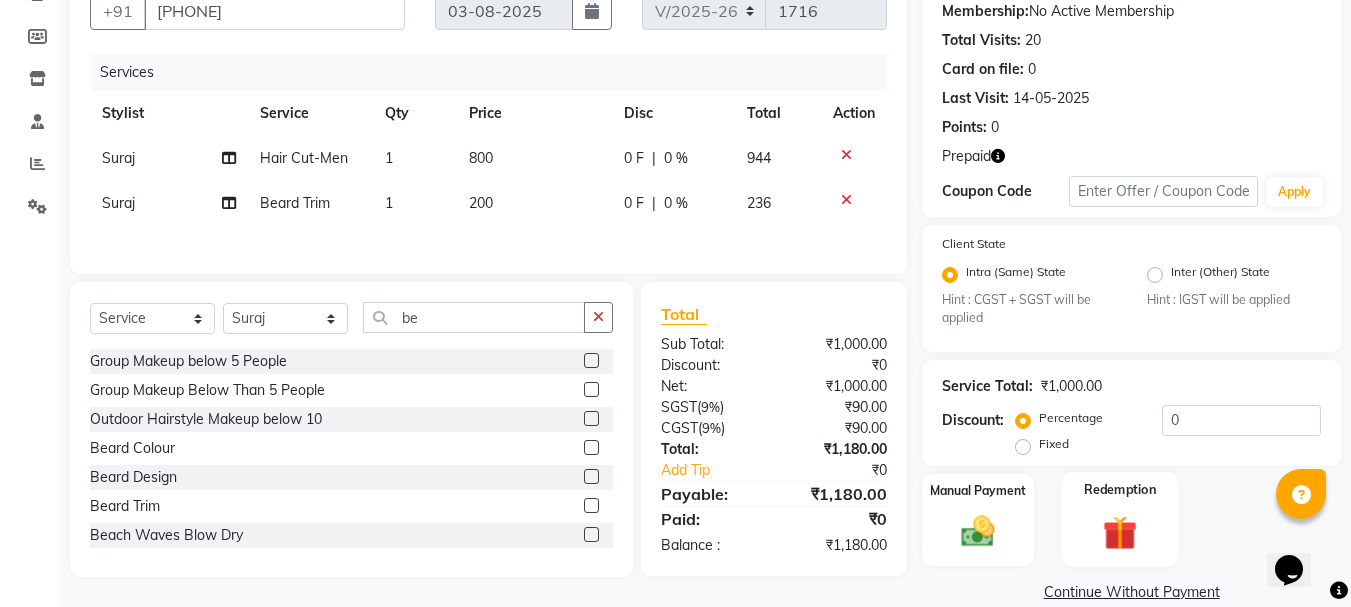 click 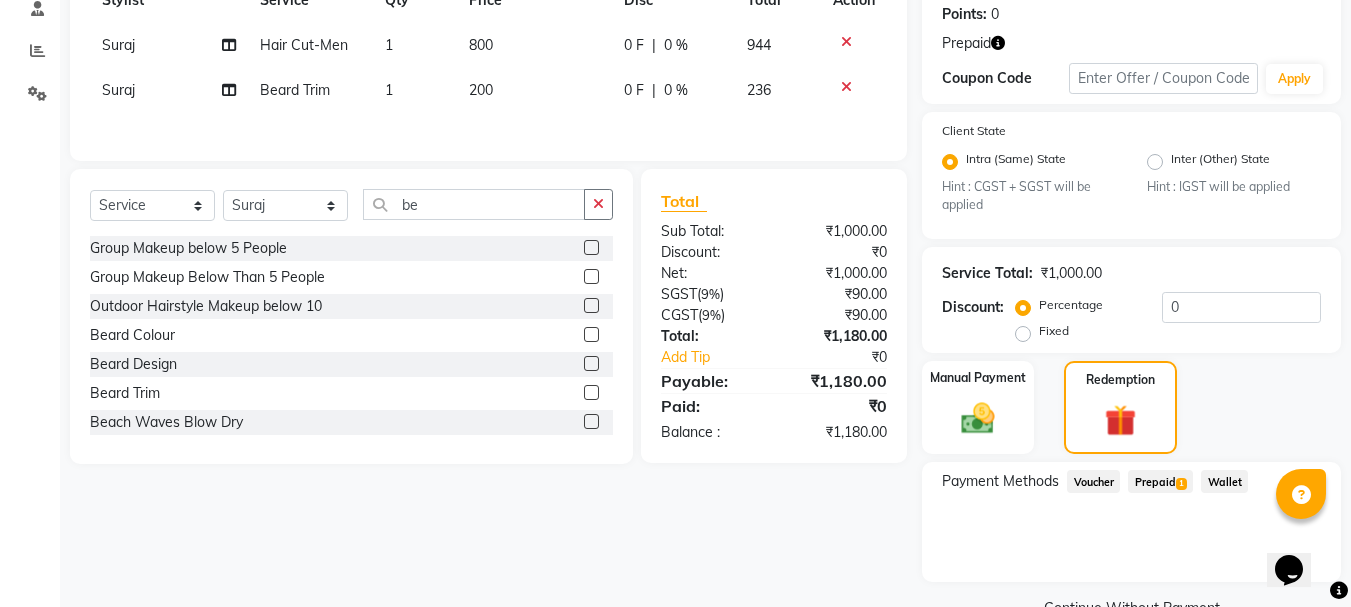 scroll, scrollTop: 320, scrollLeft: 0, axis: vertical 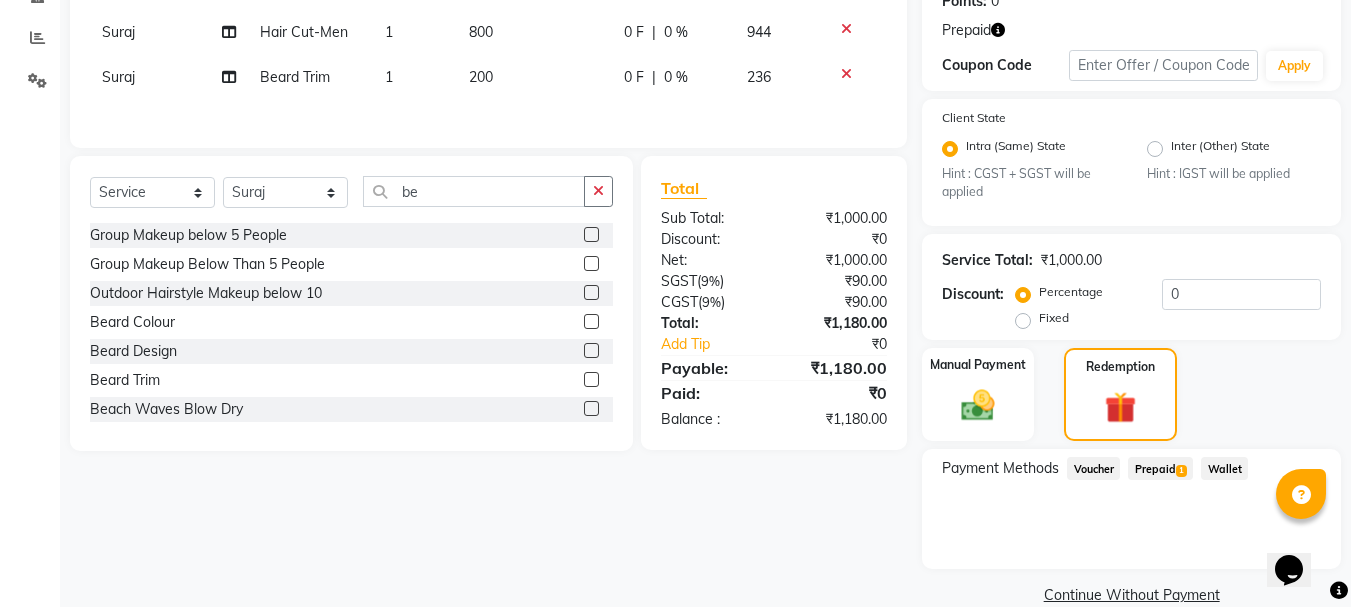 click on "Prepaid  1" 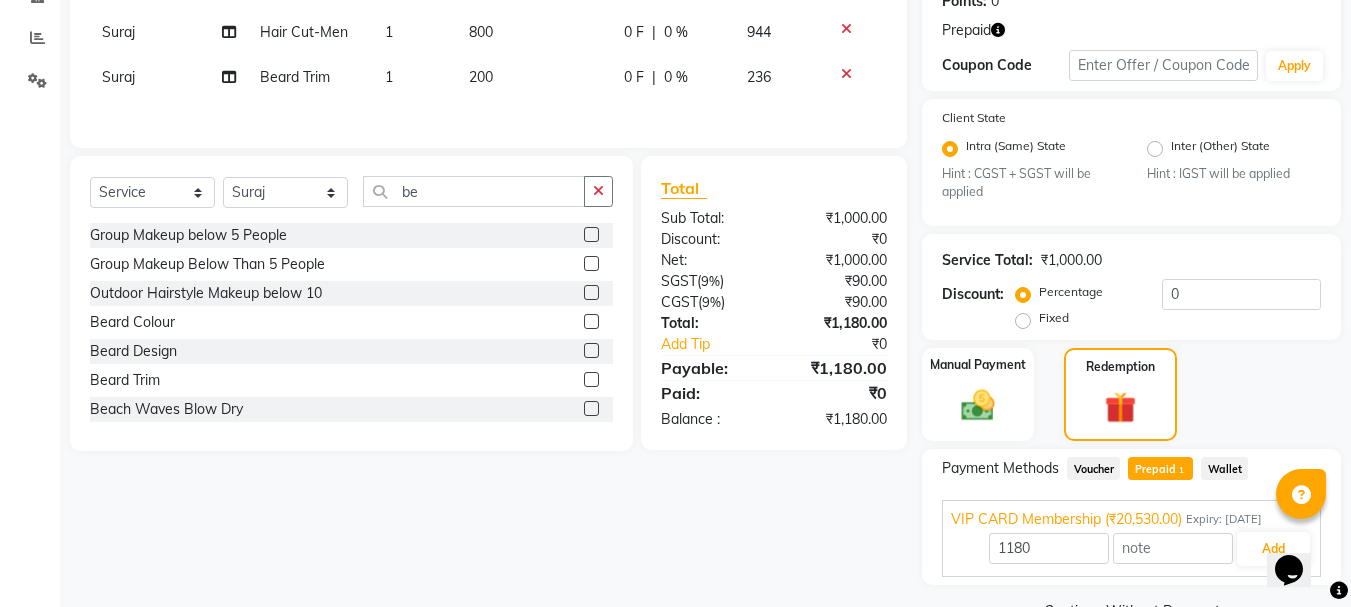 scroll, scrollTop: 369, scrollLeft: 0, axis: vertical 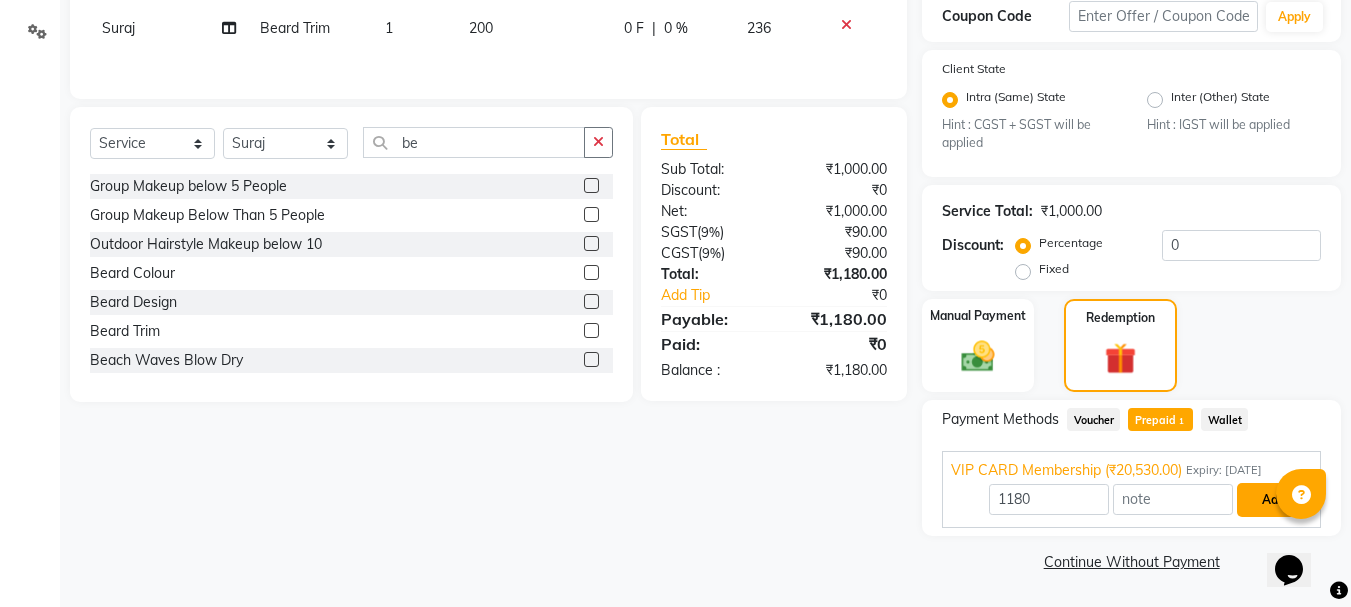 click on "Add" at bounding box center [1273, 500] 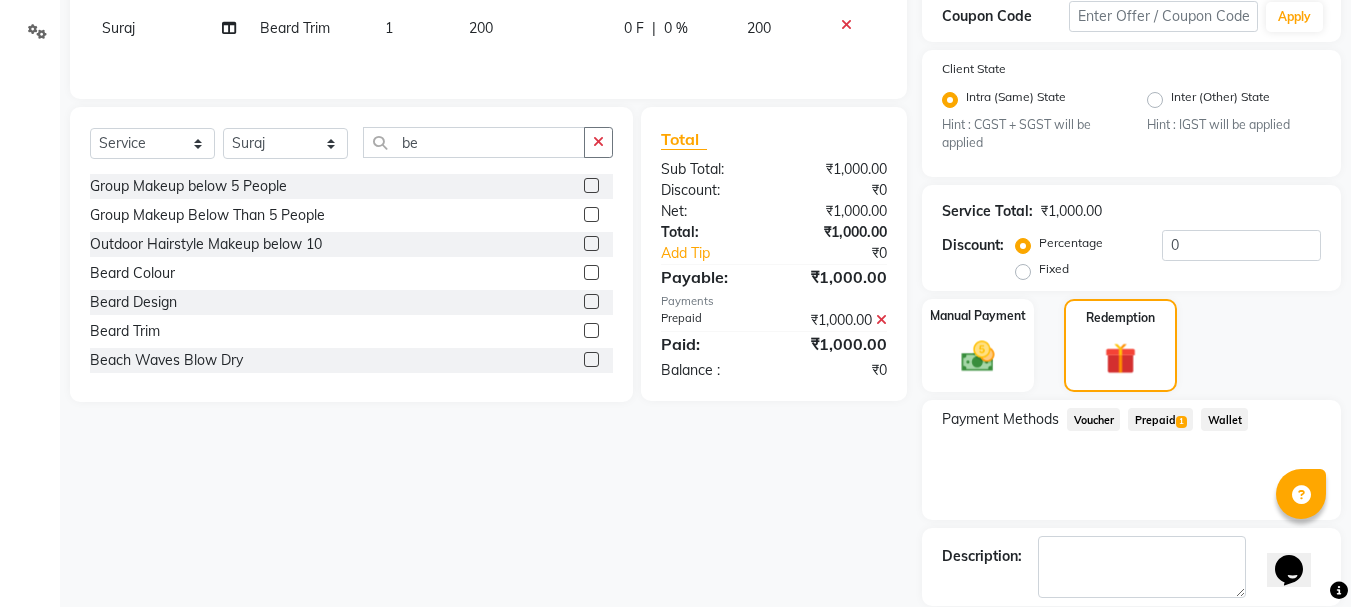 scroll, scrollTop: 466, scrollLeft: 0, axis: vertical 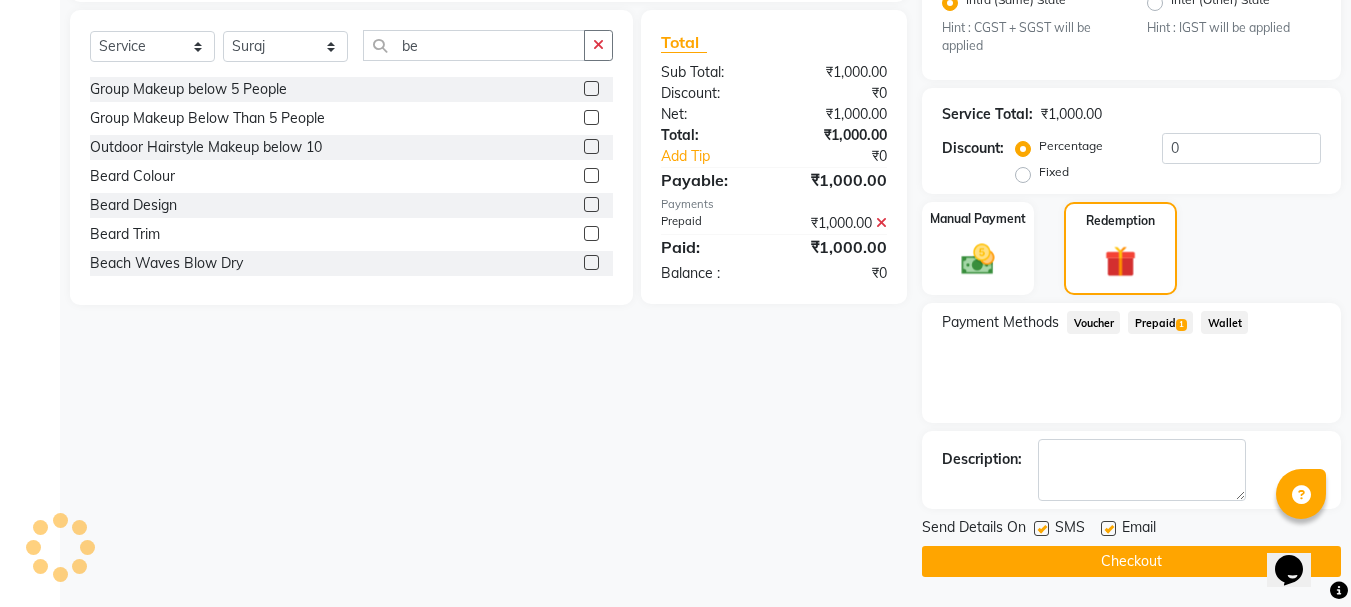click on "Checkout" 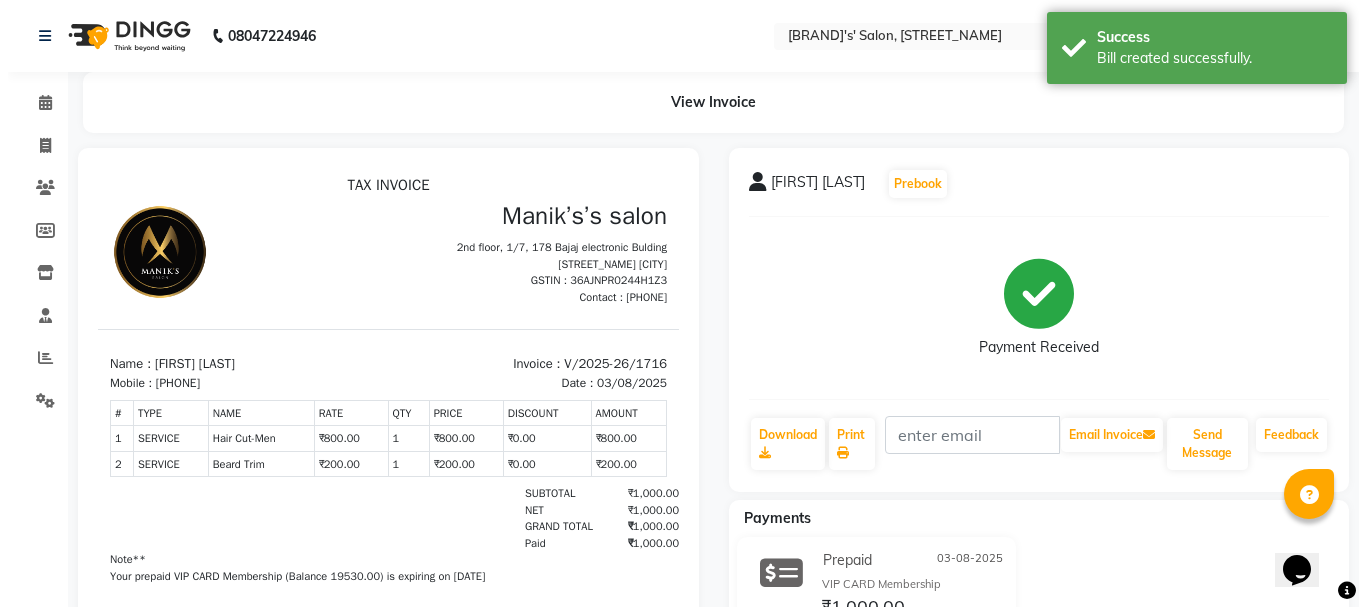 scroll, scrollTop: 0, scrollLeft: 0, axis: both 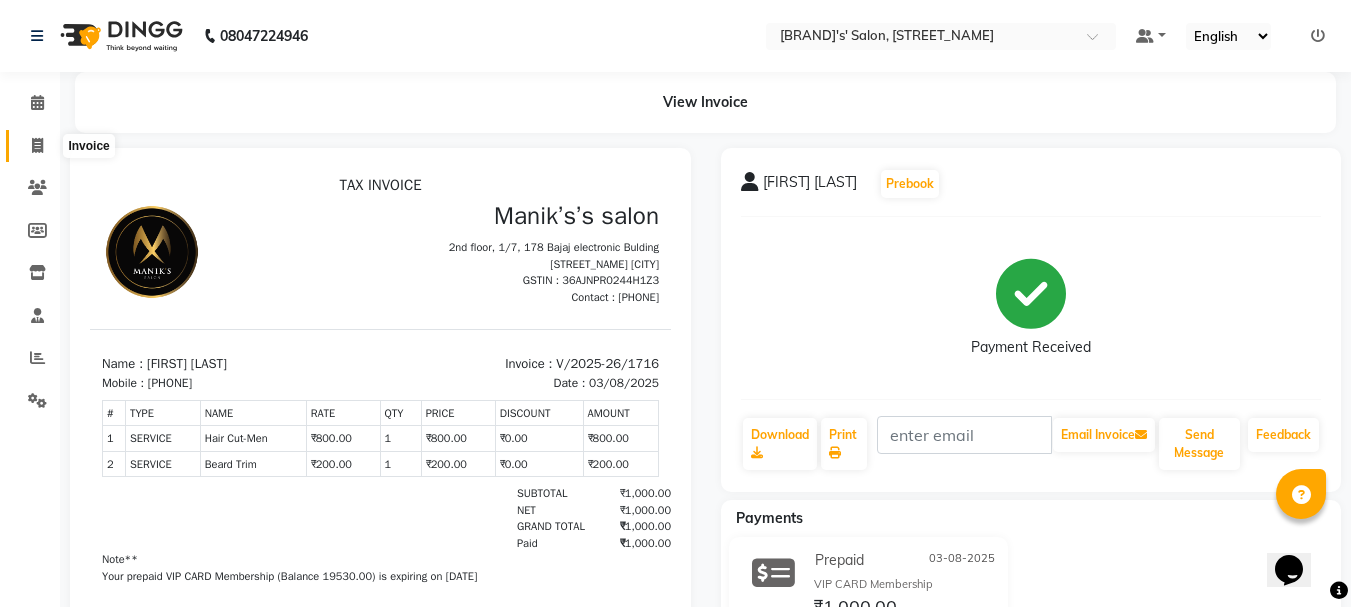 click 